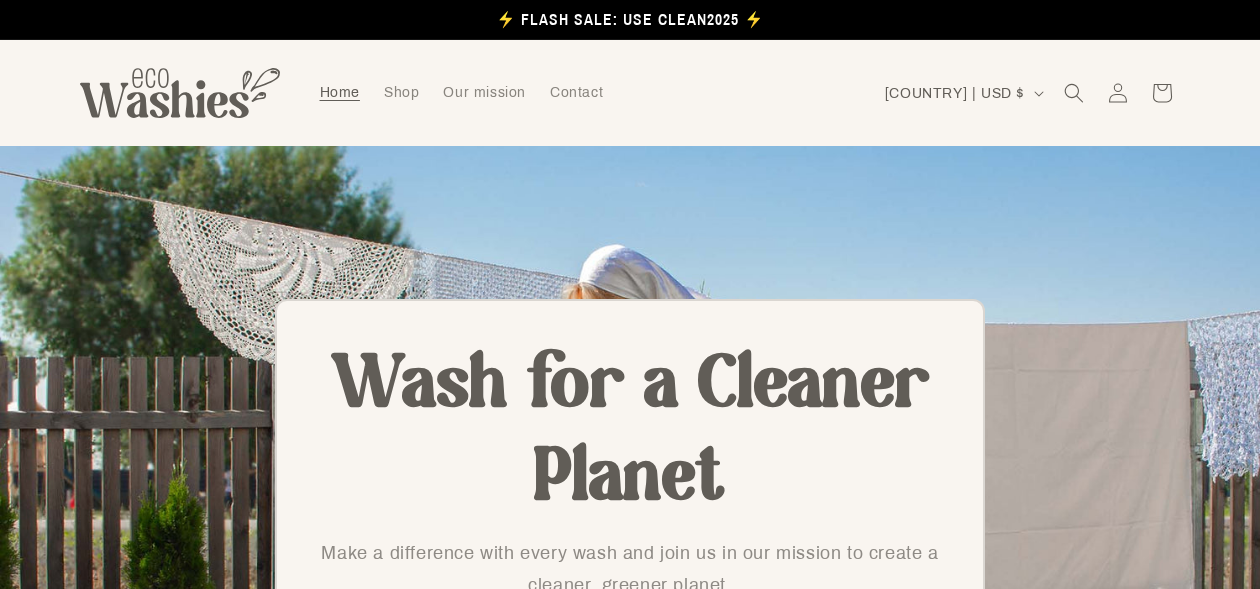 scroll, scrollTop: 0, scrollLeft: 0, axis: both 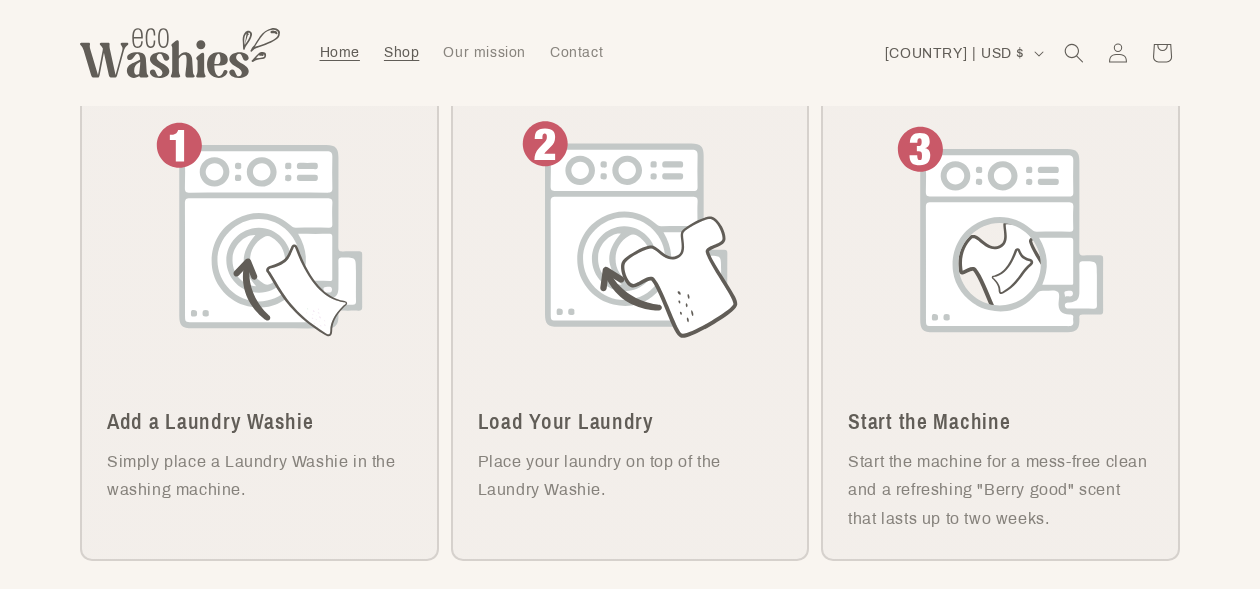 click on "Shop" at bounding box center [401, 52] 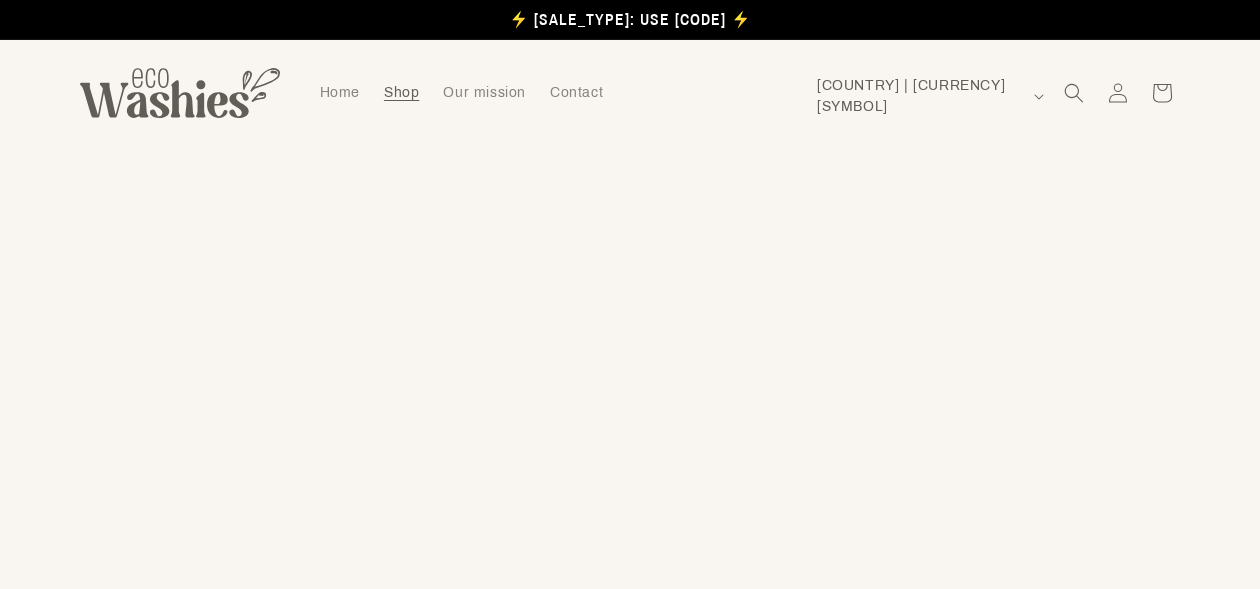 scroll, scrollTop: 0, scrollLeft: 0, axis: both 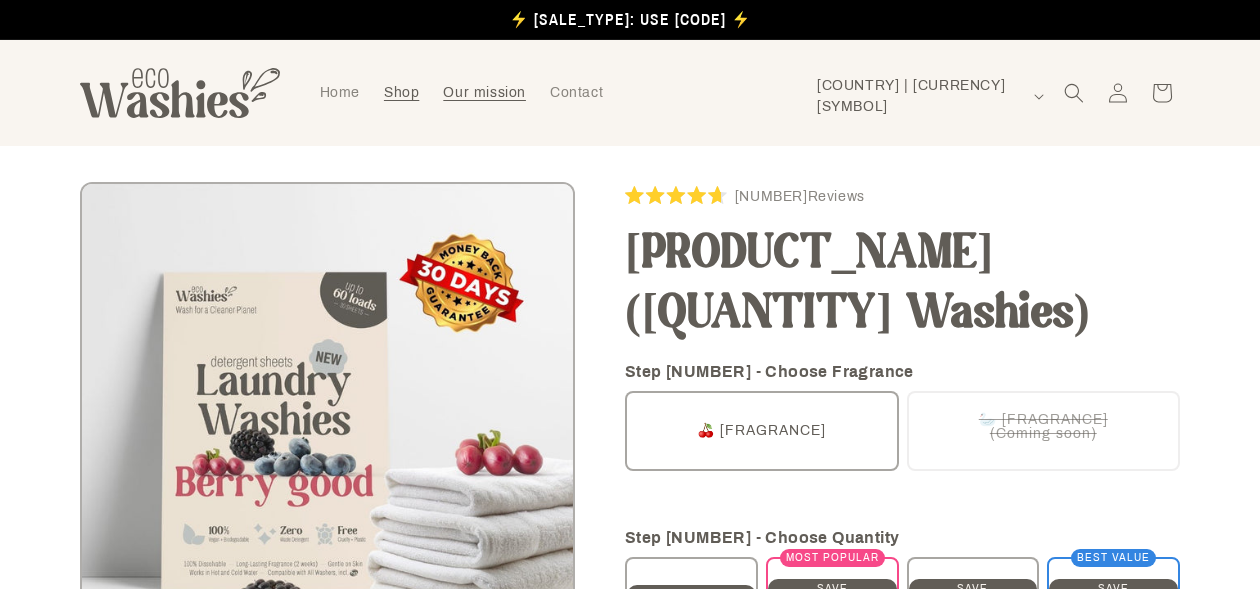 click on "Our mission" at bounding box center (484, 93) 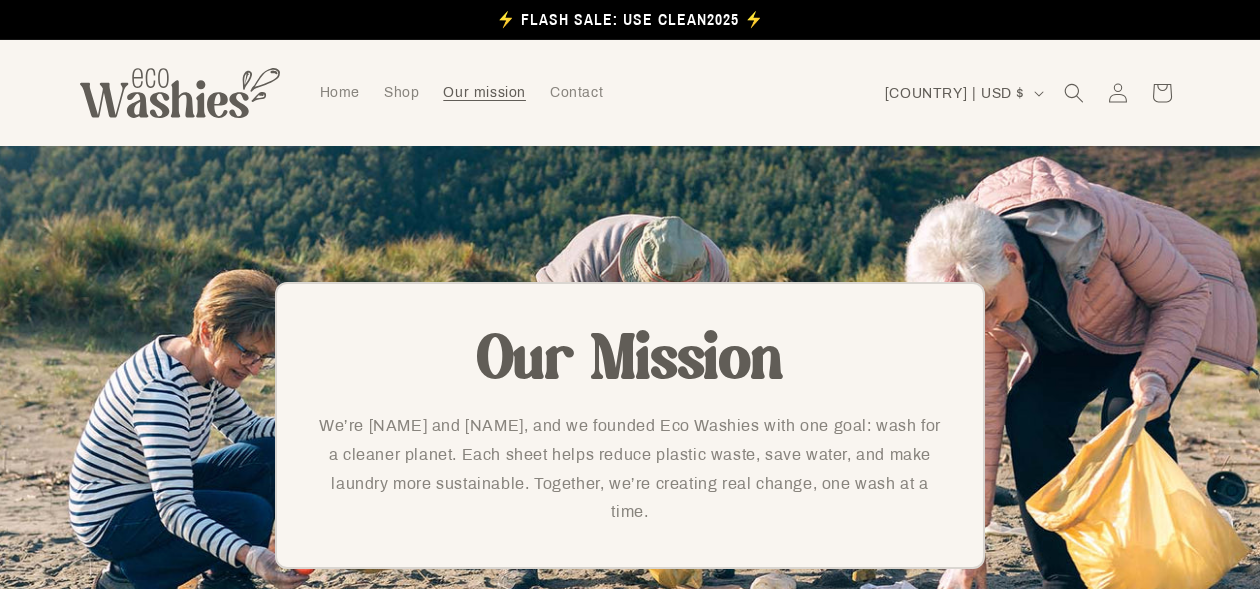 scroll, scrollTop: 0, scrollLeft: 0, axis: both 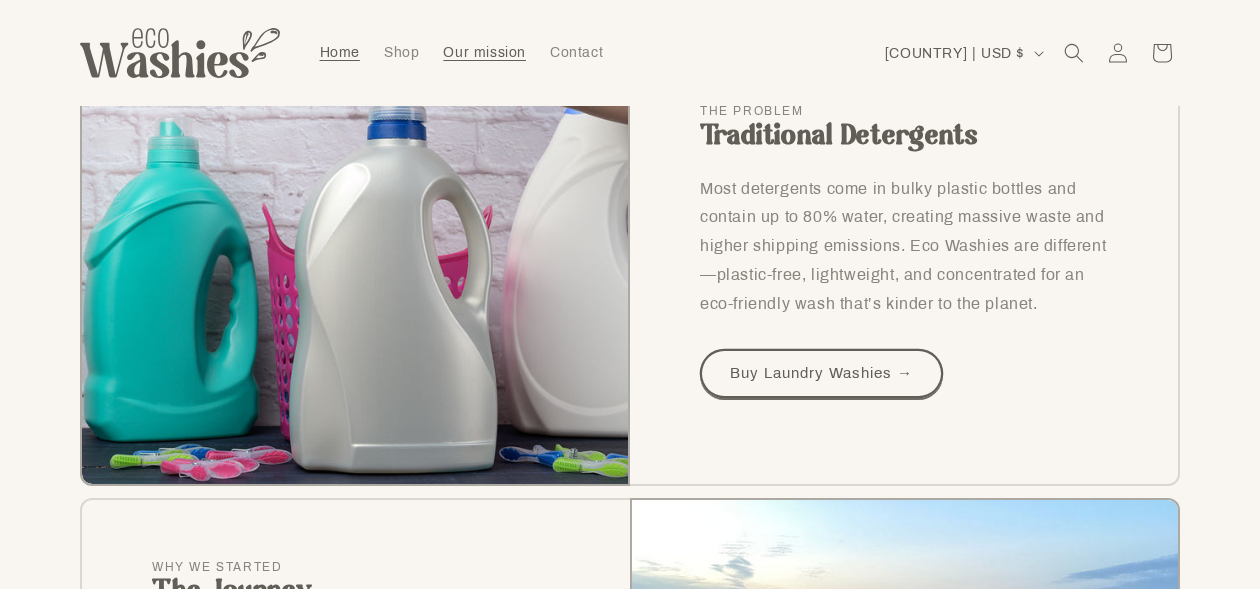 click on "Home" at bounding box center [340, 52] 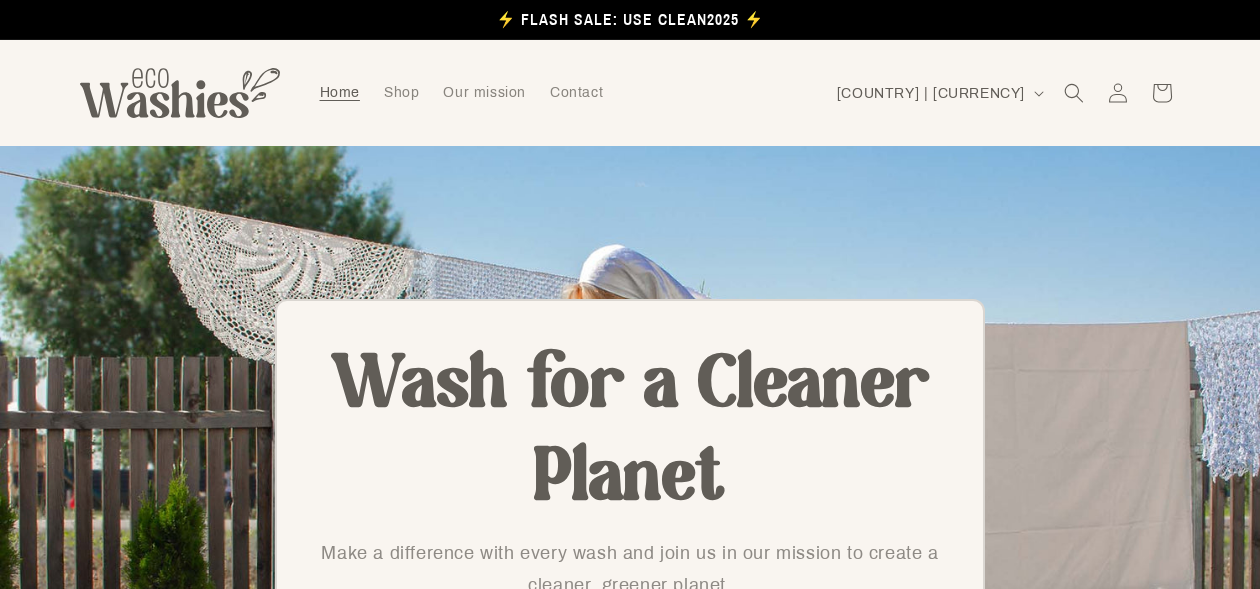 scroll, scrollTop: 0, scrollLeft: 0, axis: both 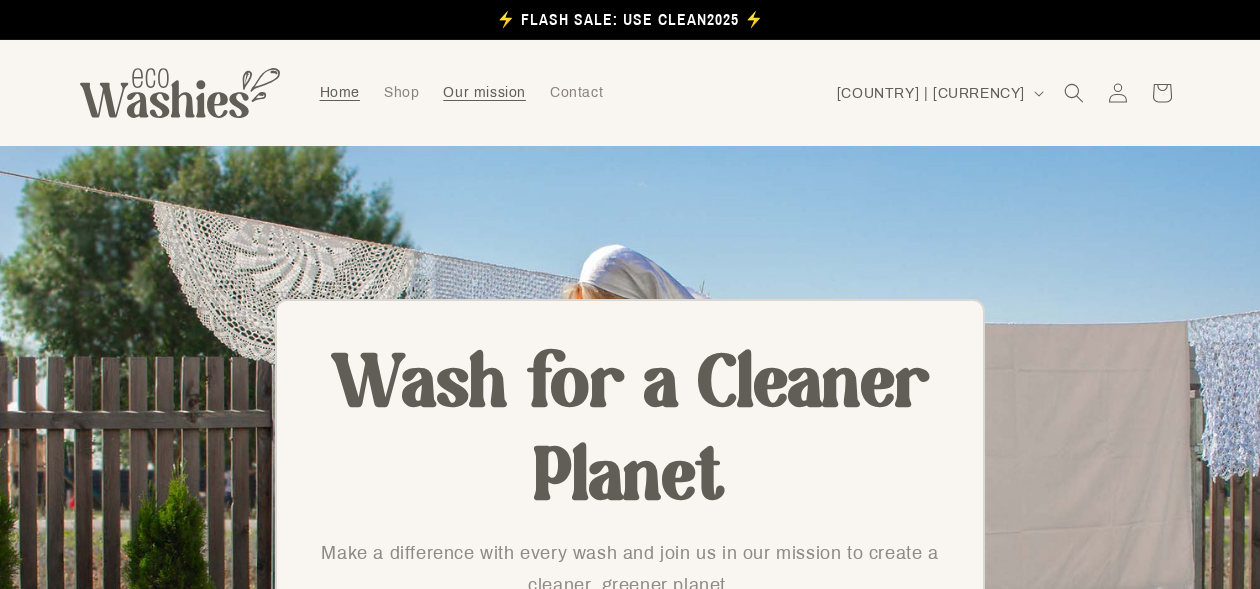 click on "Our mission" at bounding box center (484, 93) 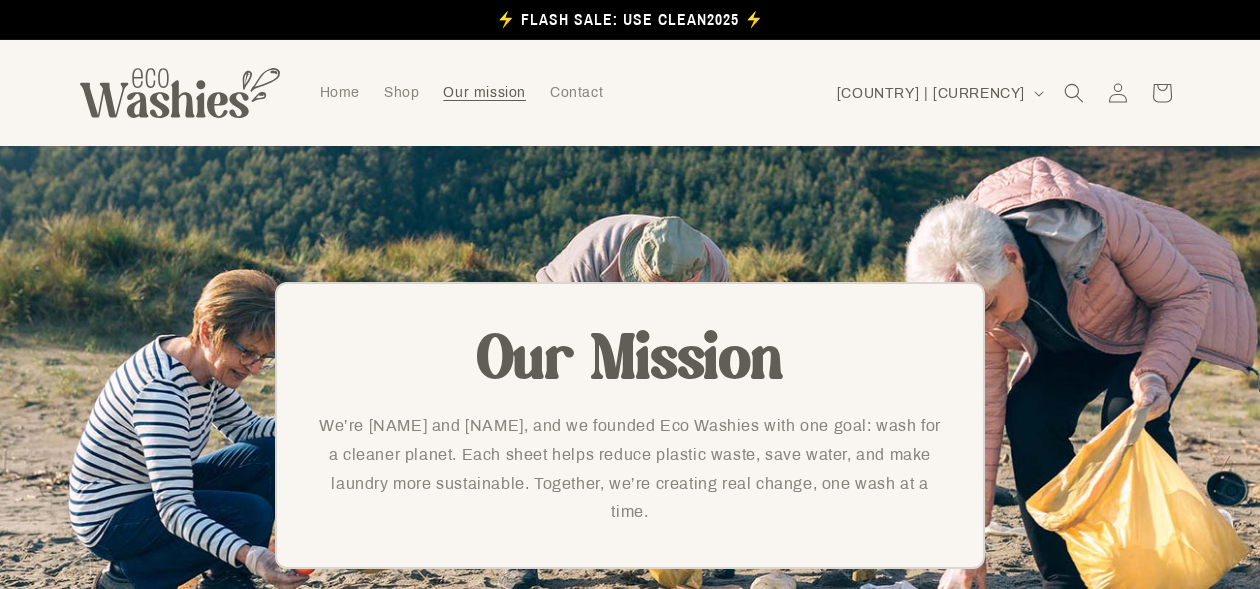 scroll, scrollTop: 0, scrollLeft: 0, axis: both 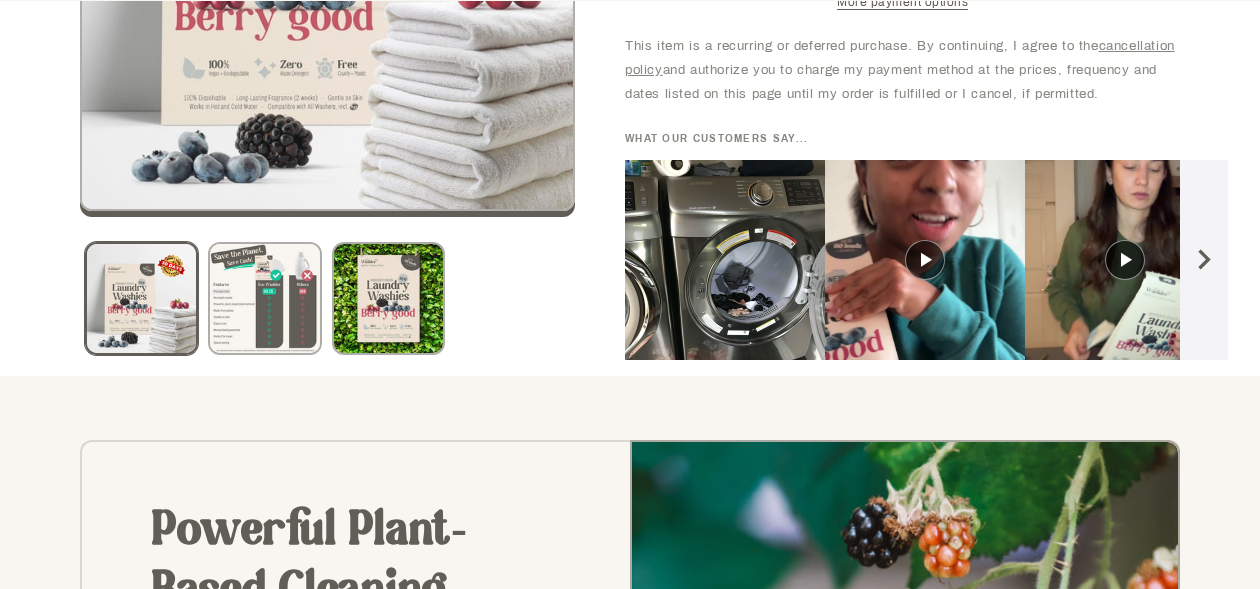 click at bounding box center [1204, 260] 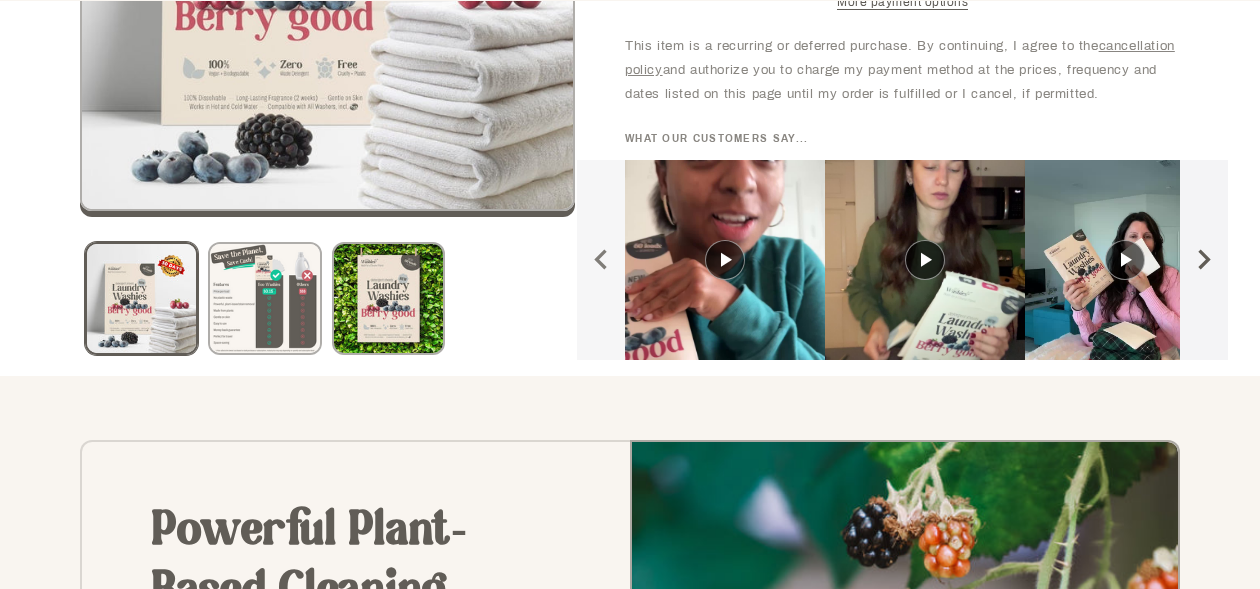 click at bounding box center (1204, 260) 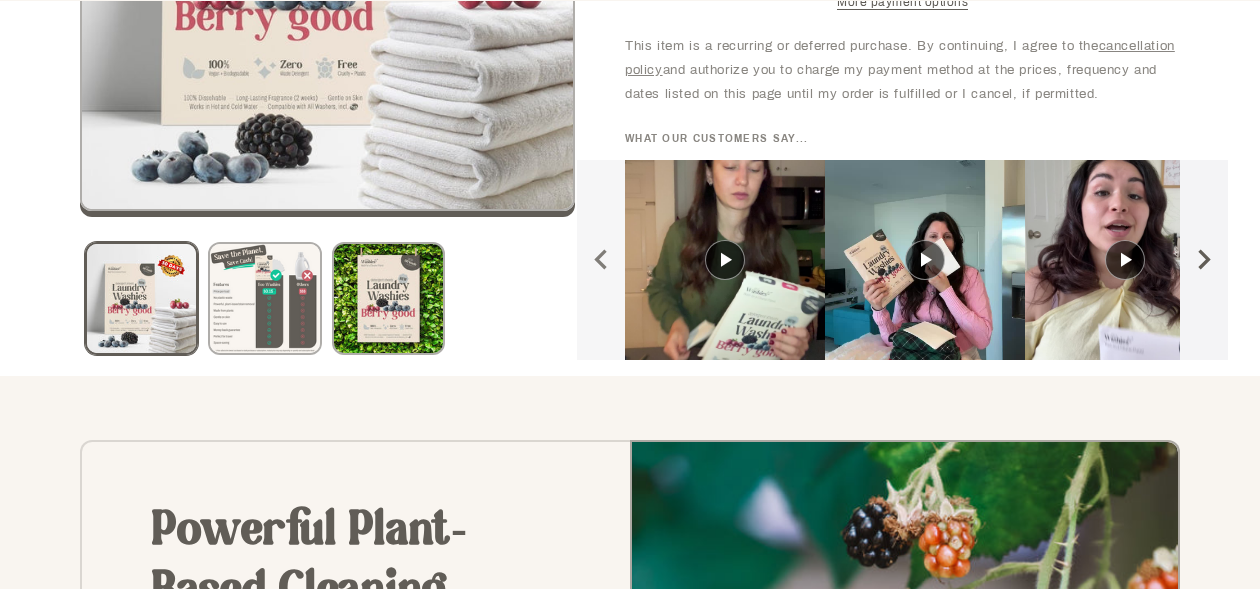 click at bounding box center [1204, 260] 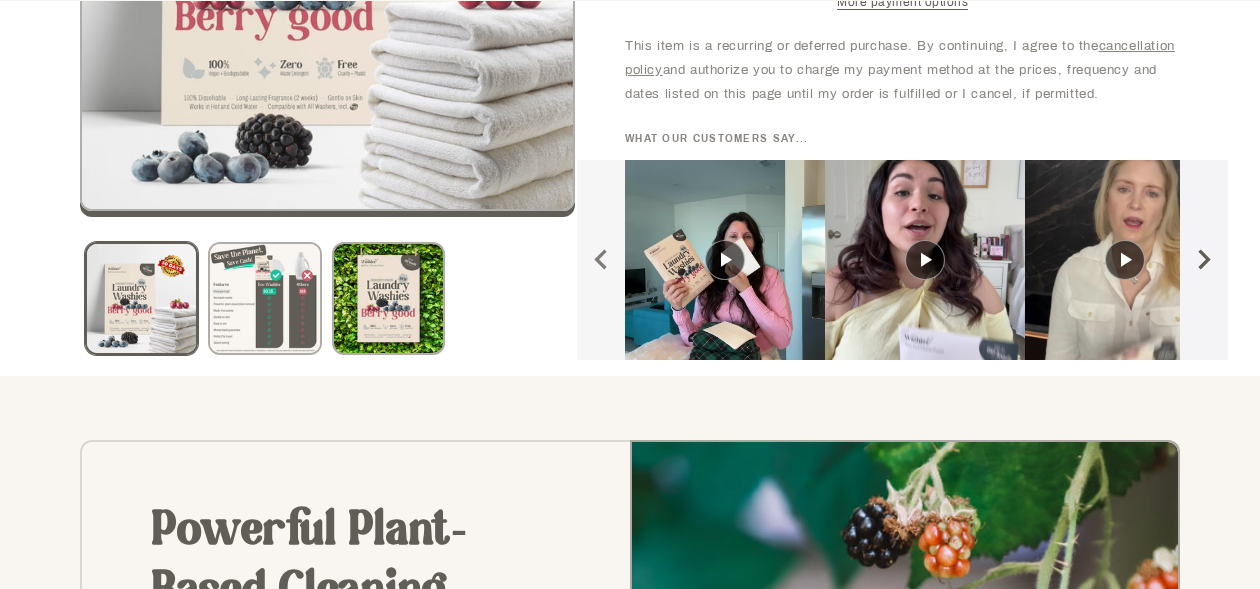 click at bounding box center (1204, 260) 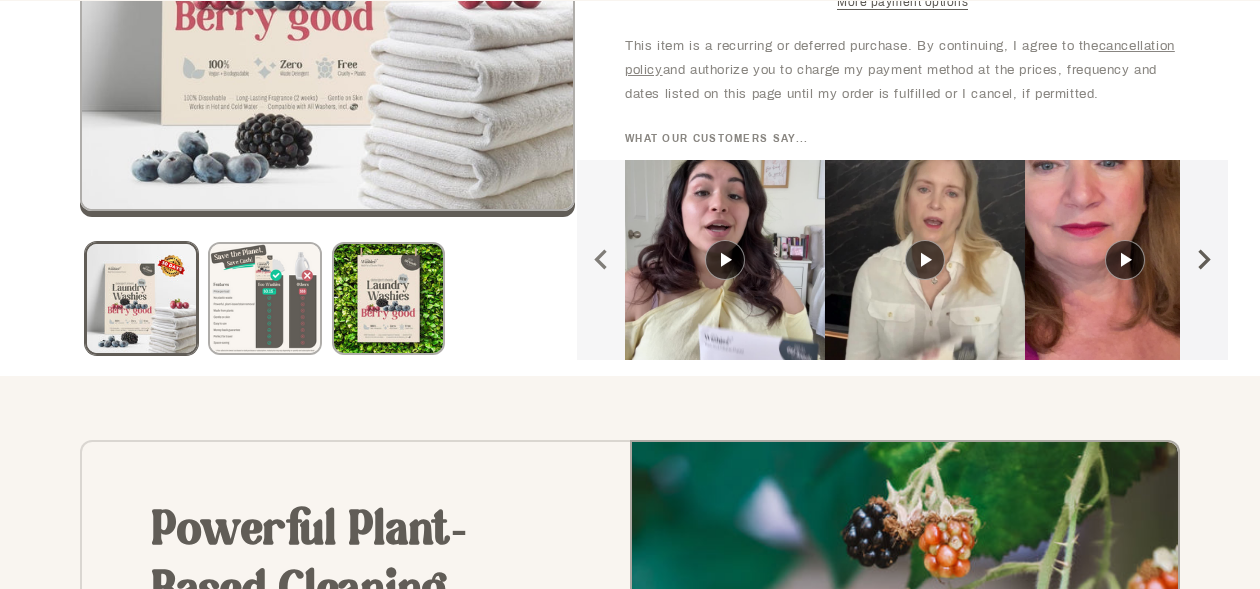 click at bounding box center [1204, 260] 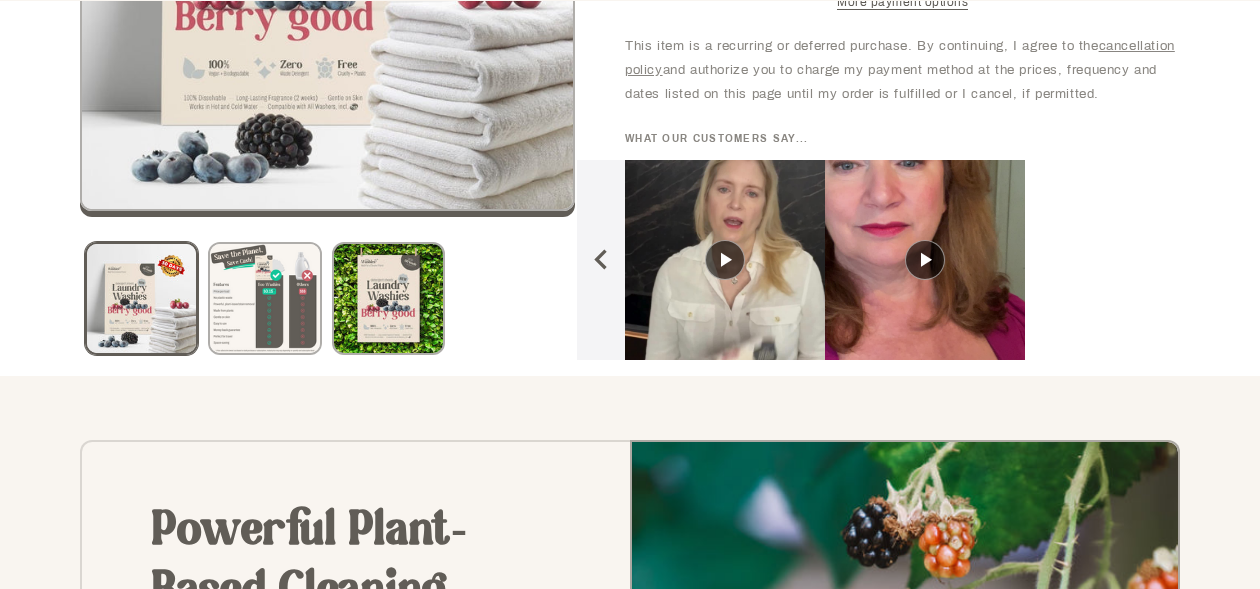 click at bounding box center [601, 260] 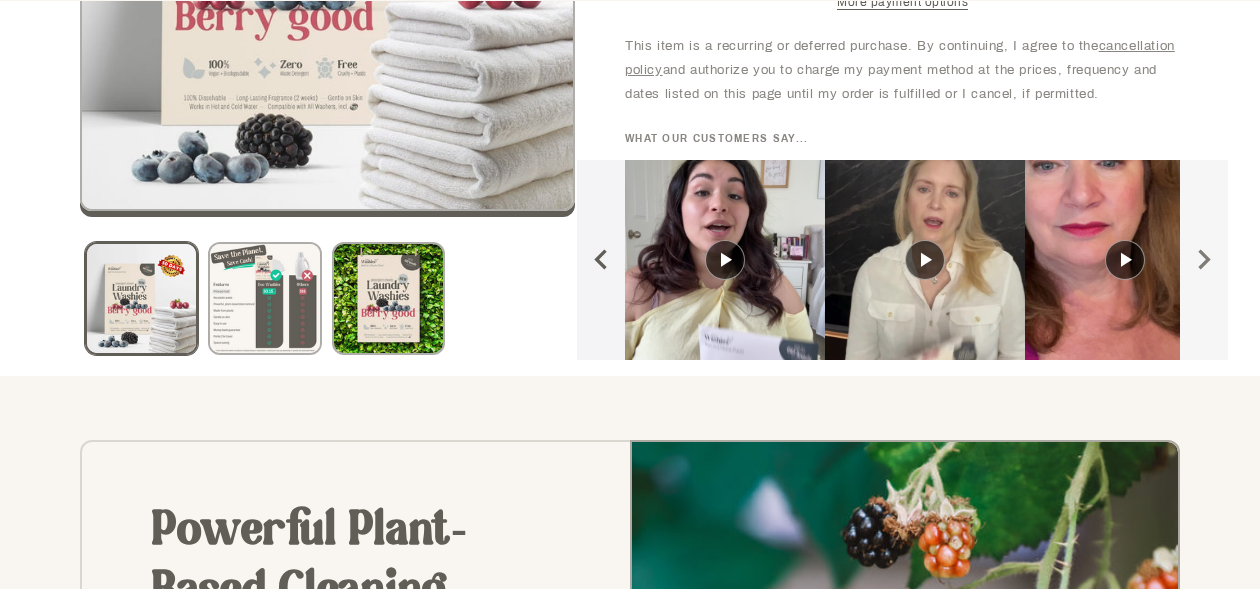 click at bounding box center (601, 260) 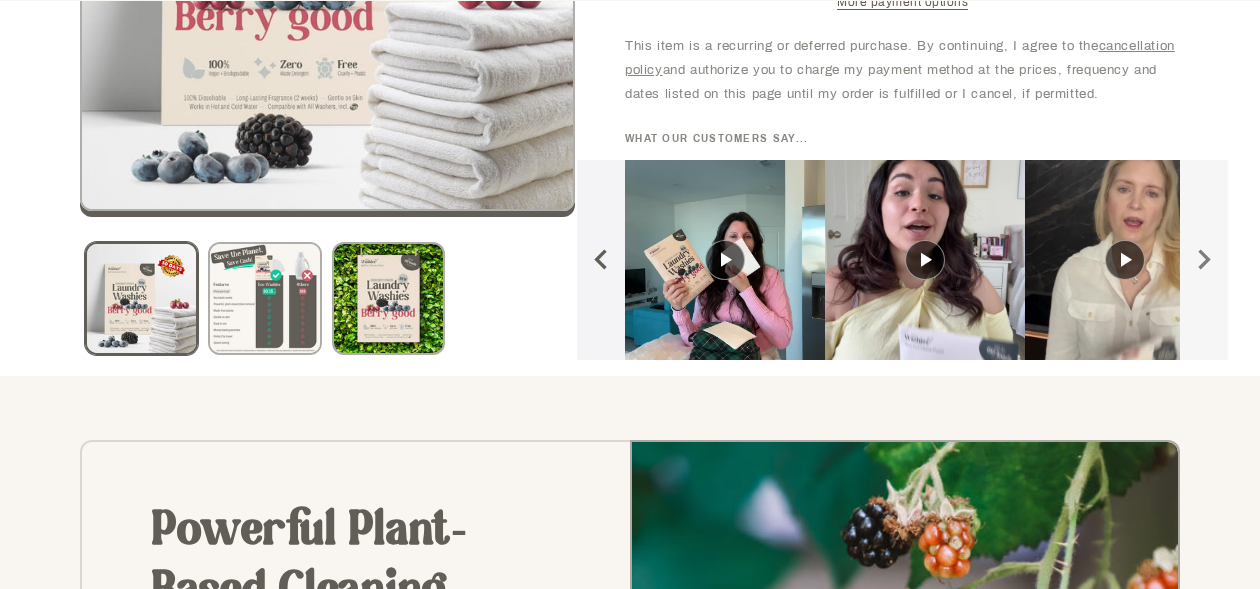 click at bounding box center (601, 260) 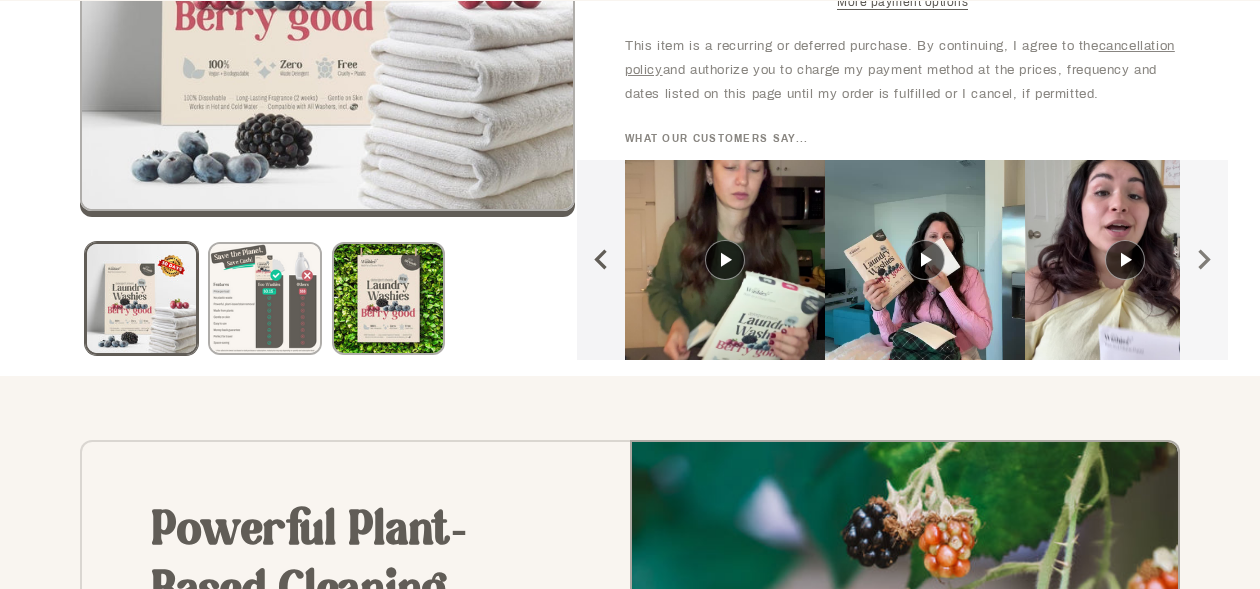 click at bounding box center (601, 260) 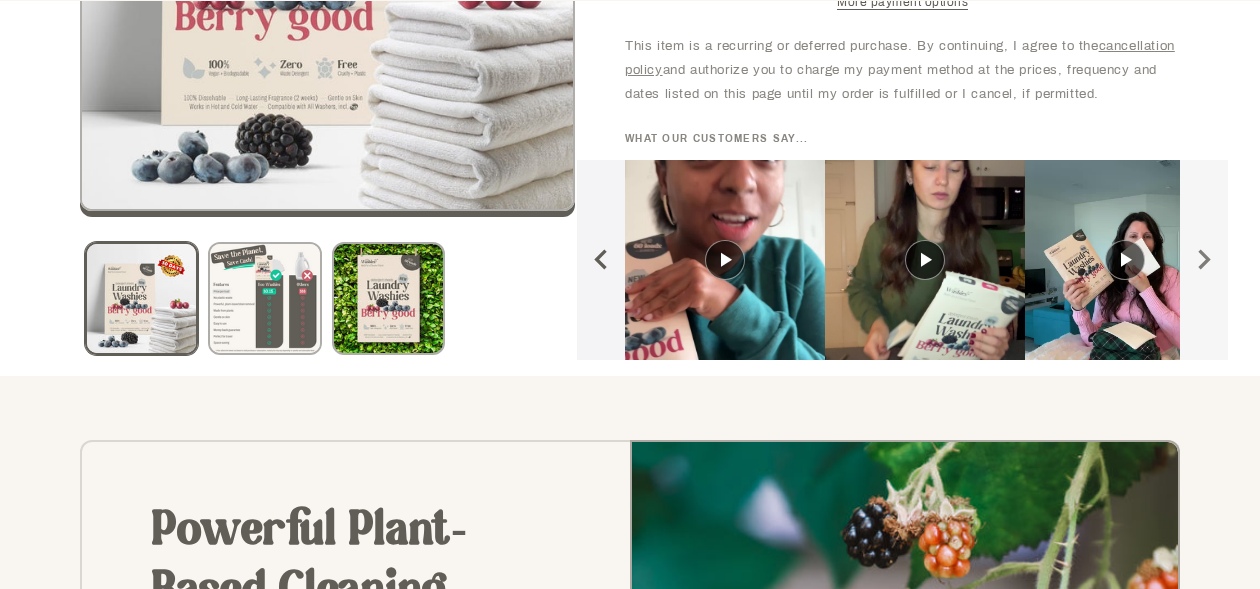 click at bounding box center (601, 260) 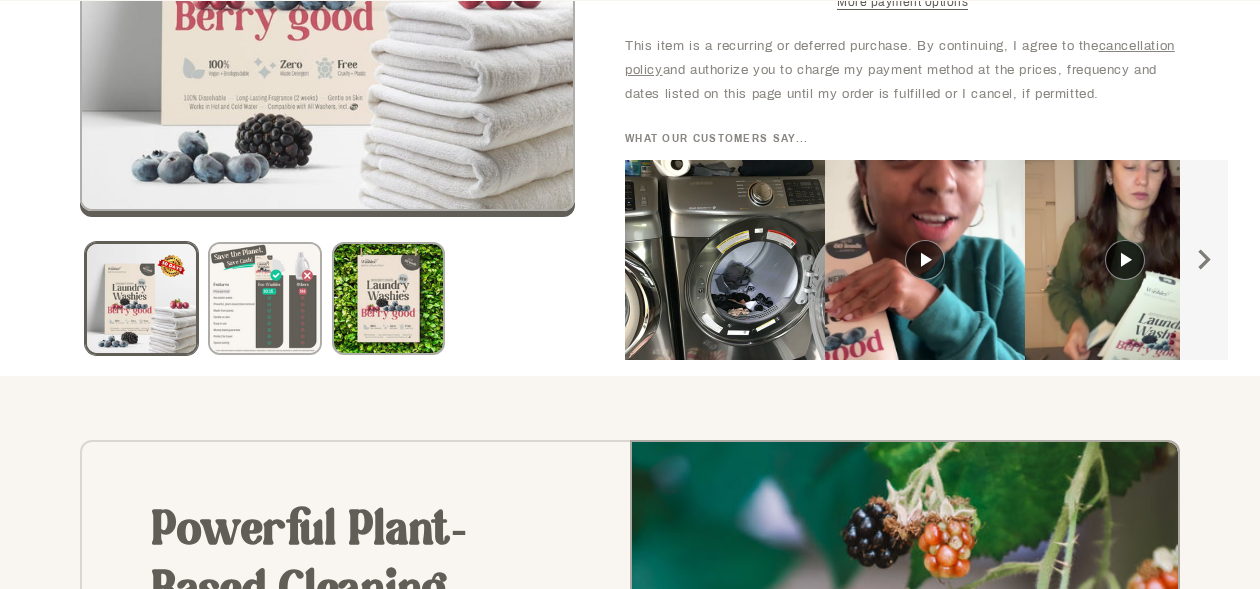 click on "4.7  Rated 4.7 out of 5 stars 29  Reviews Click to scroll to reviews
Eco-Friendly Laundry Sheets (60 Washies)
Eco-Friendly Laundry Sheets (60 Washies)
Step 1 - Choose Fragrance
🍒 Berry good
Variant sold out or unavailable
A beautiful berry-scented fragrance that will keep your clothes smelling great.
🦢 Fragrance free (Coming soon)
Variant sold out or unavailable
Incredible cleaning power with no added fragrance, perfect for sensitive skin.
SAVE 0%" at bounding box center (877, -300) 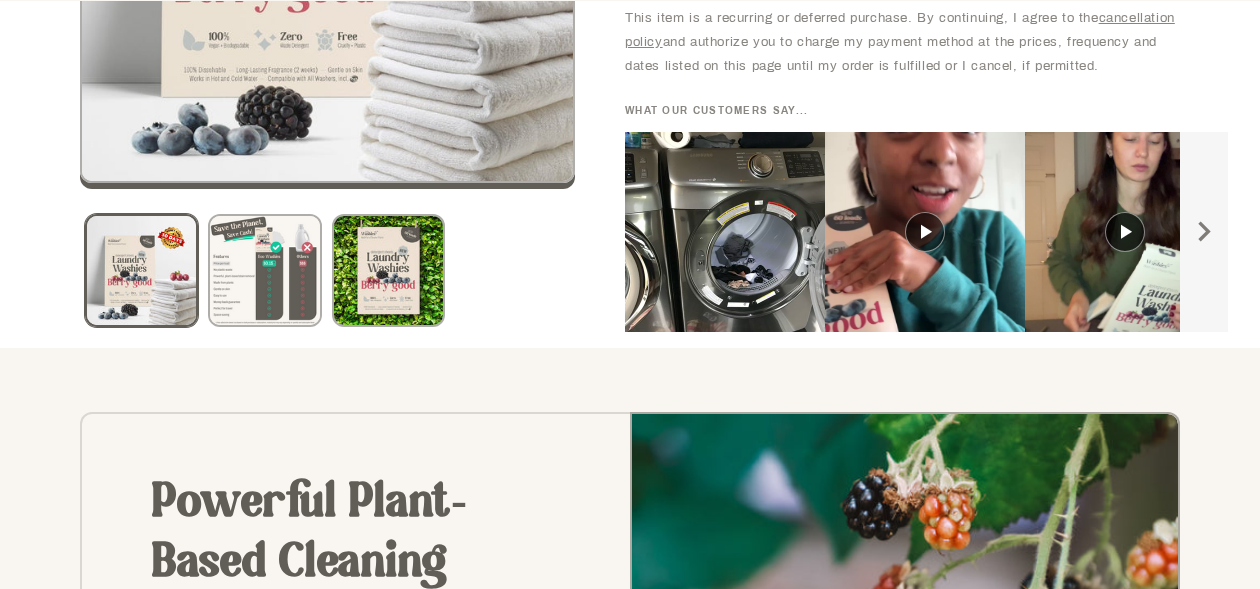 scroll, scrollTop: 1171, scrollLeft: 0, axis: vertical 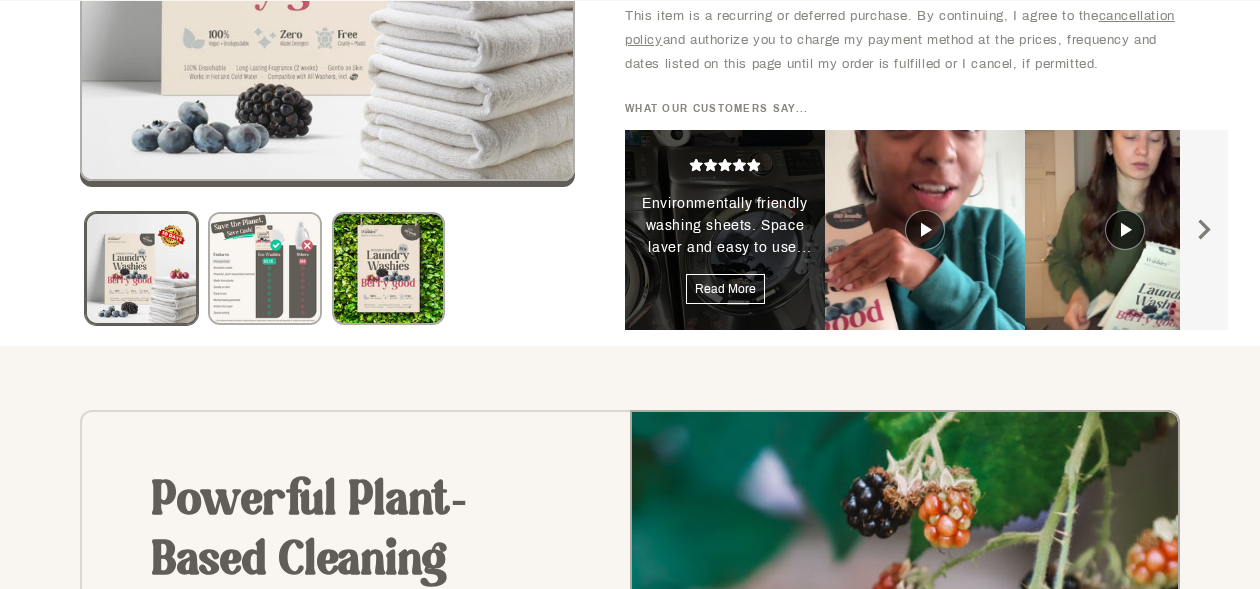 click at bounding box center [725, 230] 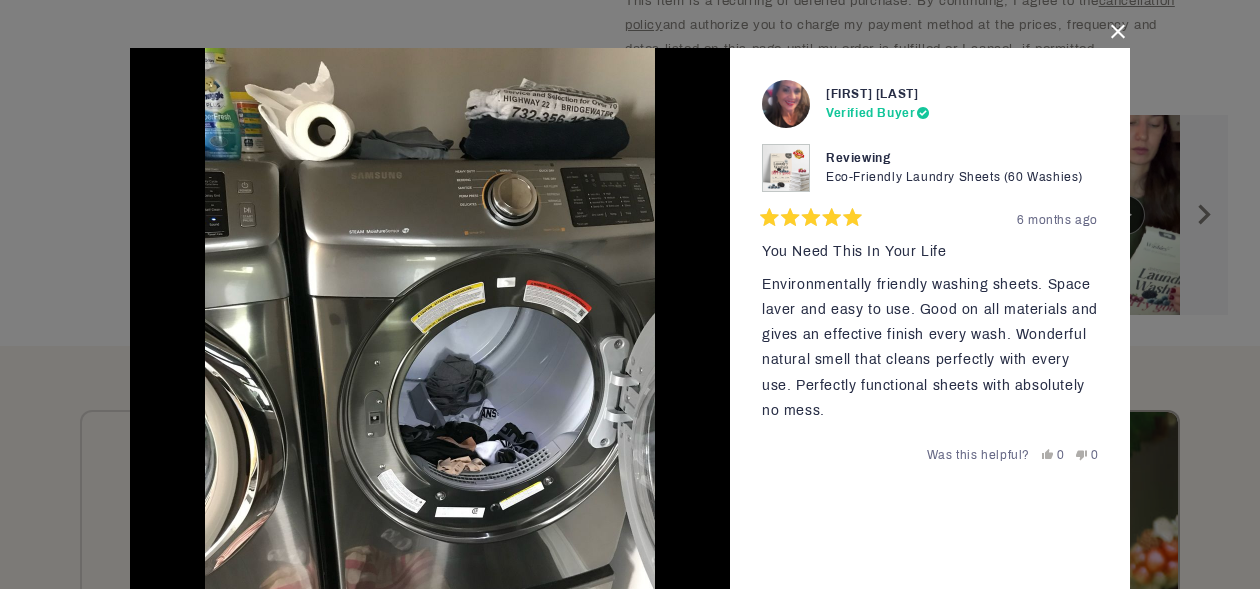 type 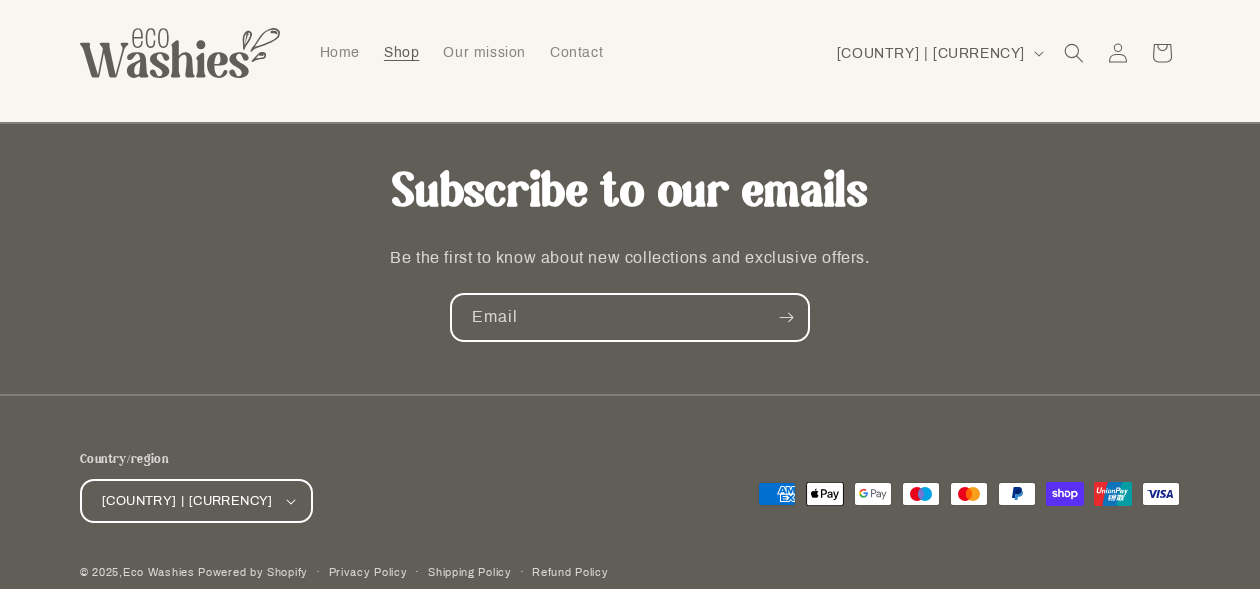 scroll, scrollTop: 7027, scrollLeft: 0, axis: vertical 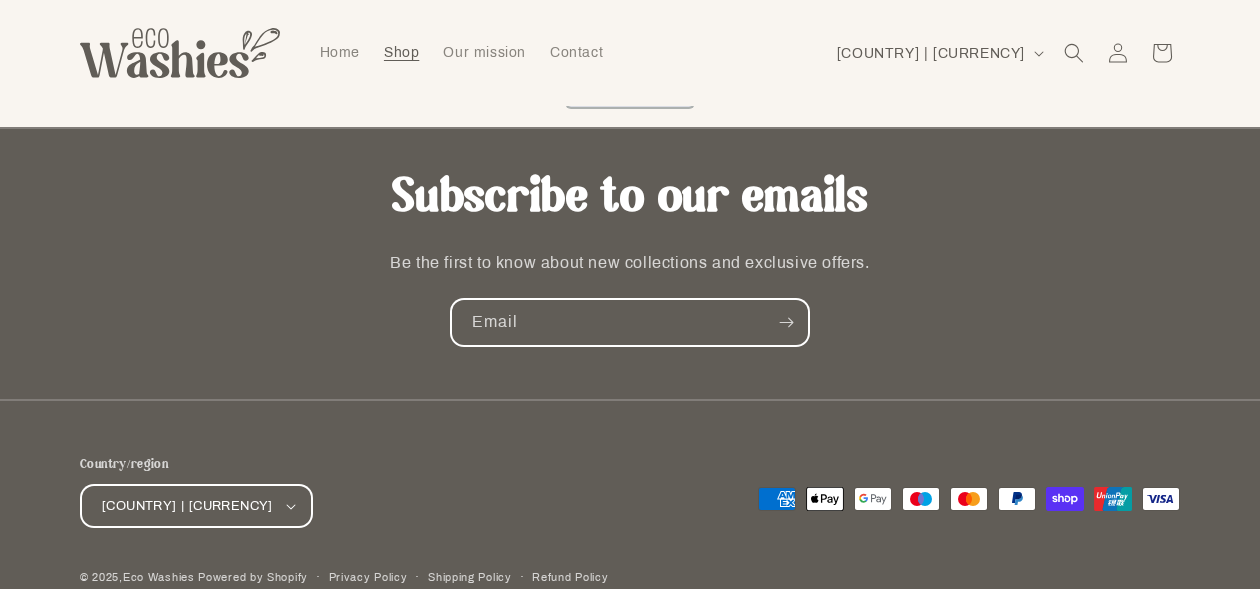 click on "Show More" at bounding box center (630, 87) 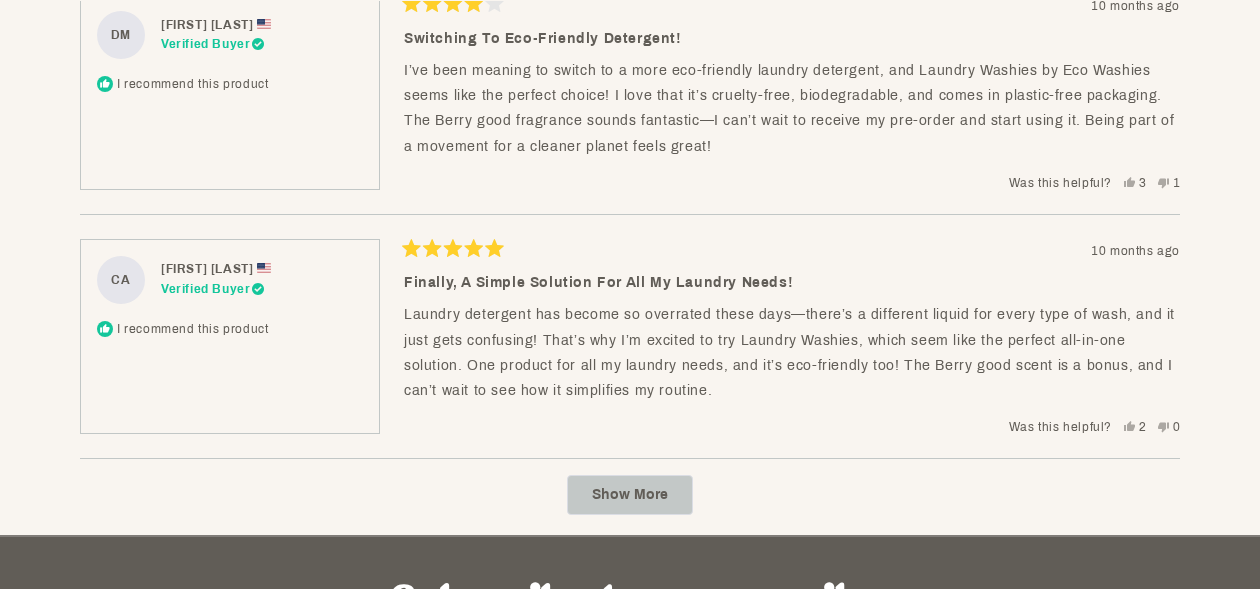 scroll, scrollTop: 7940, scrollLeft: 0, axis: vertical 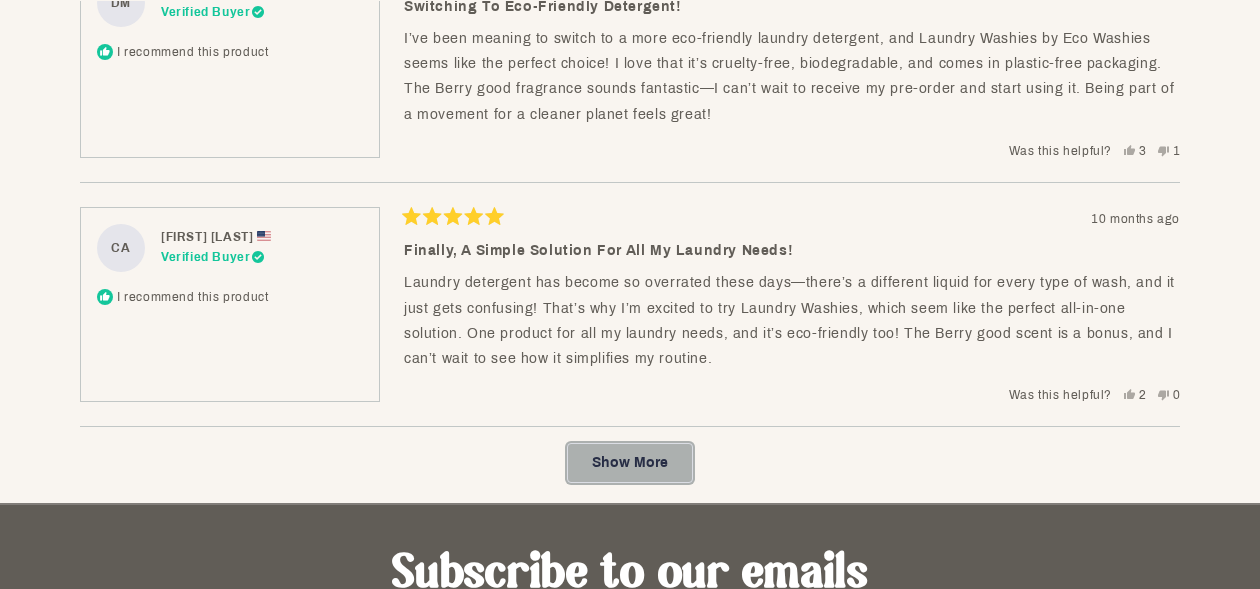 click on "Show More" at bounding box center (630, 463) 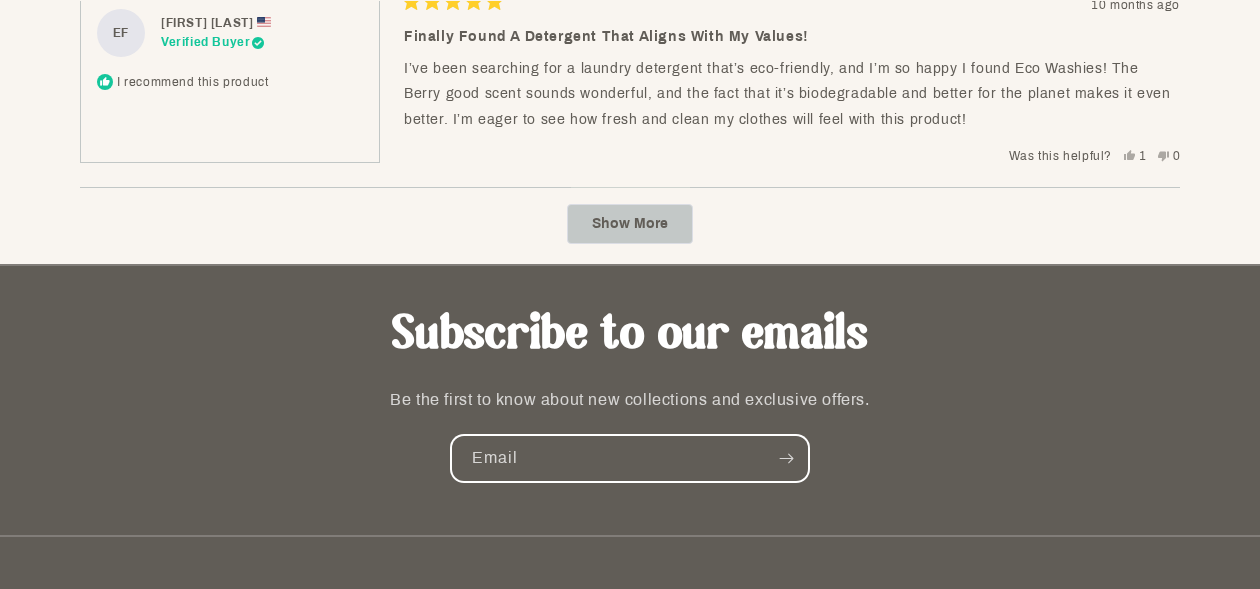 scroll, scrollTop: 9379, scrollLeft: 0, axis: vertical 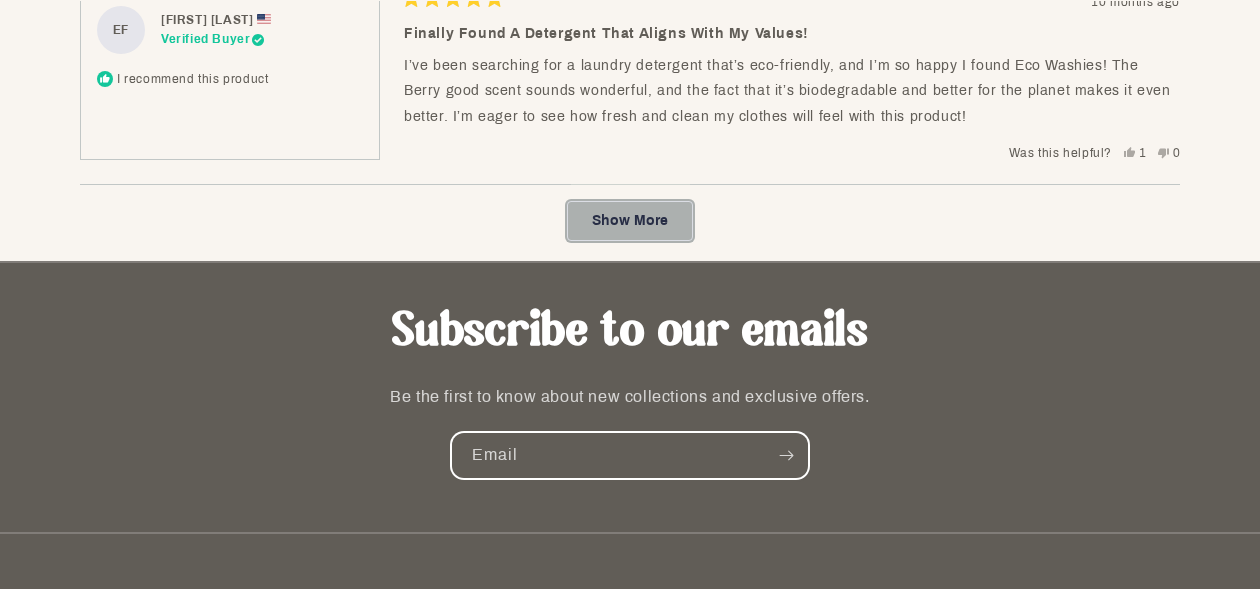 click on "Show More" at bounding box center [630, 220] 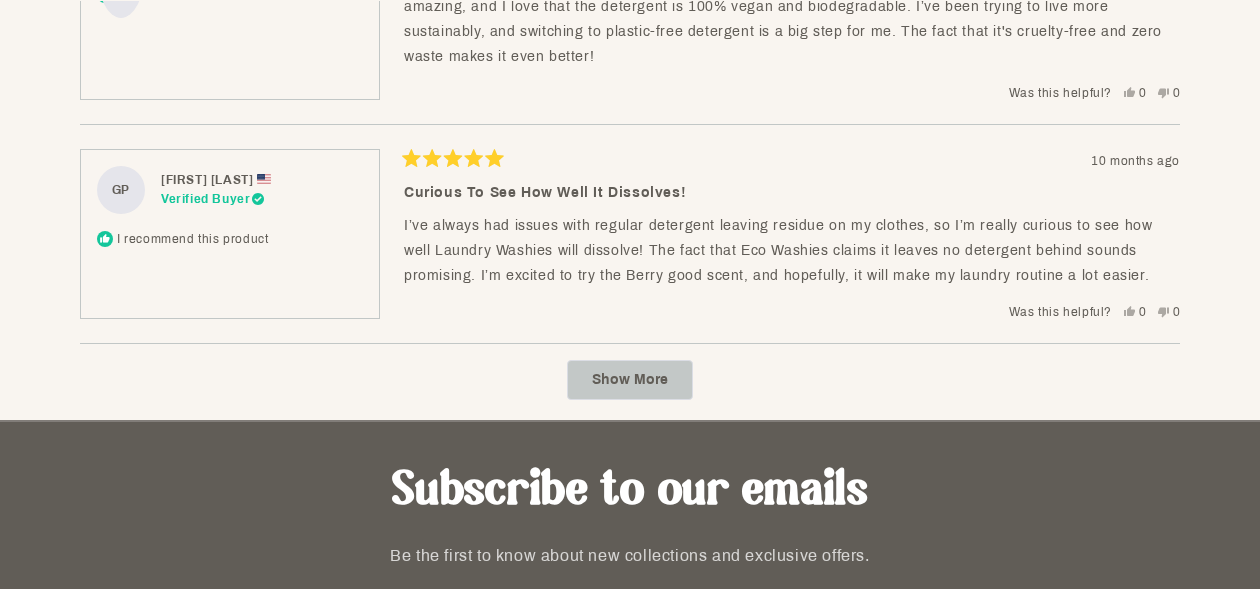 scroll, scrollTop: 10427, scrollLeft: 0, axis: vertical 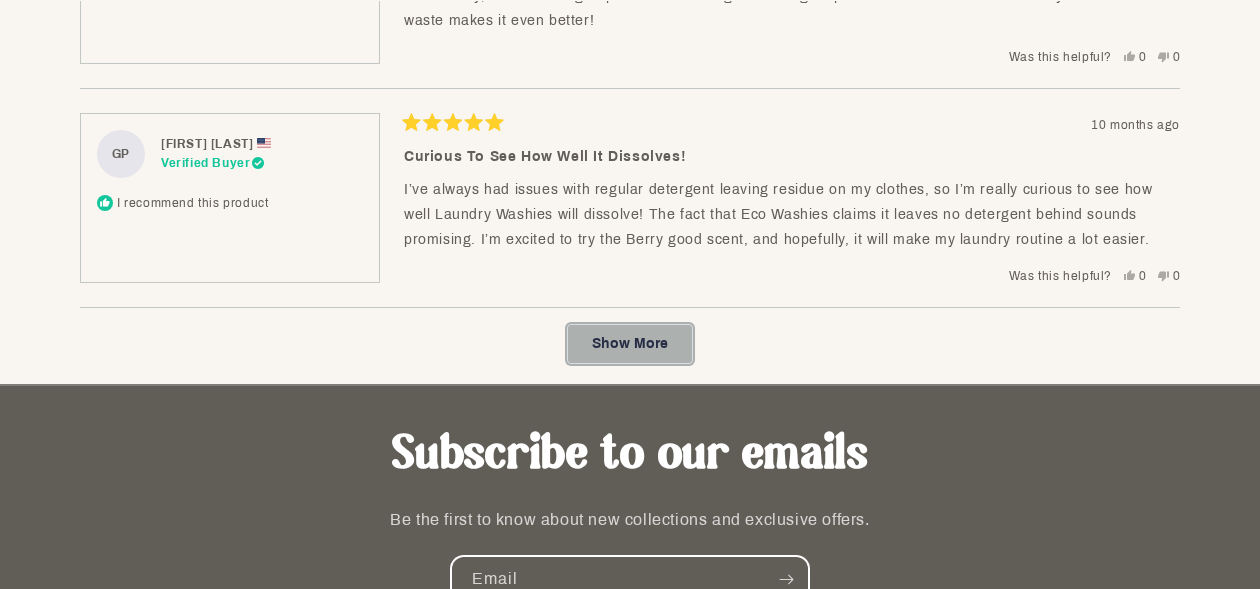 click on "Show More" at bounding box center (630, 343) 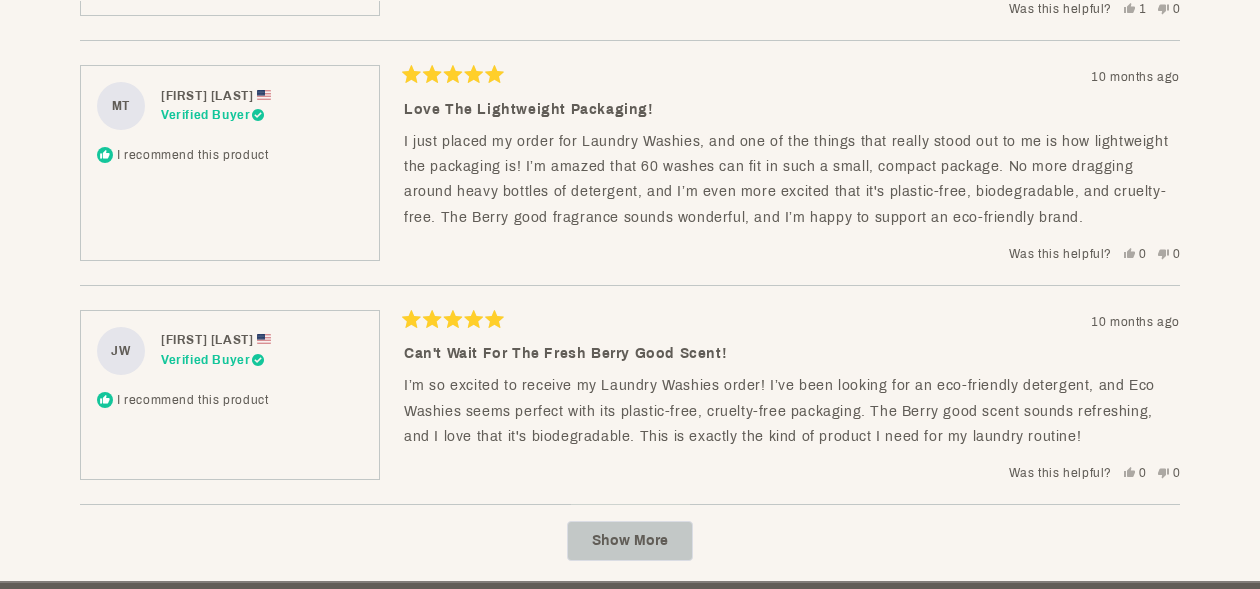 scroll, scrollTop: 11428, scrollLeft: 0, axis: vertical 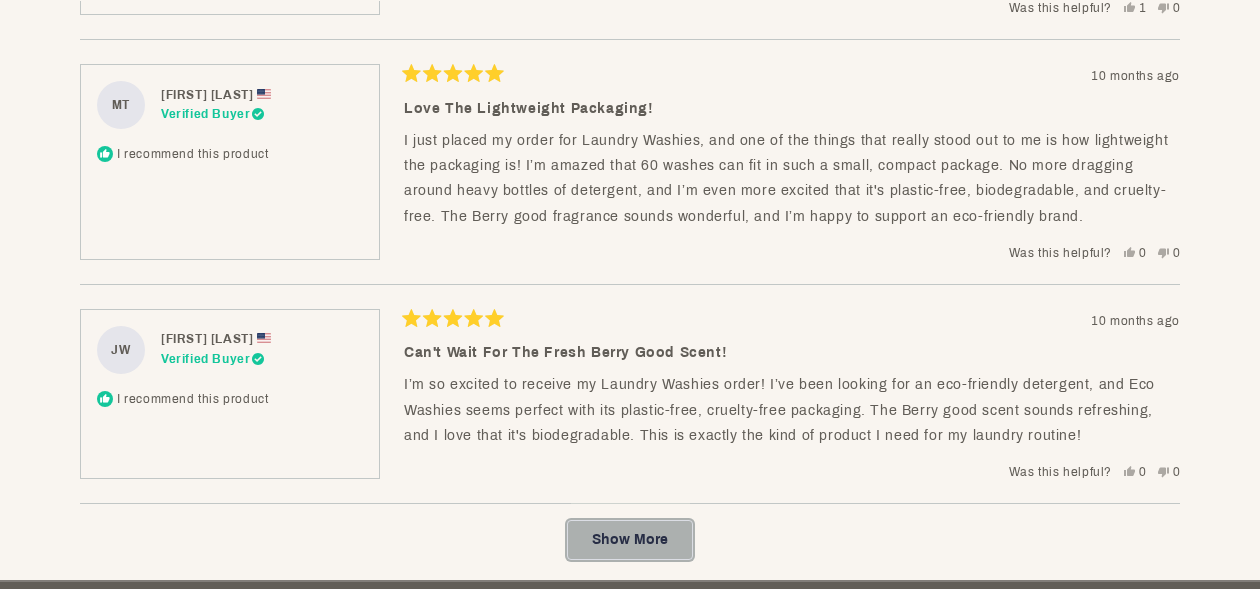click on "Show More" at bounding box center (630, 539) 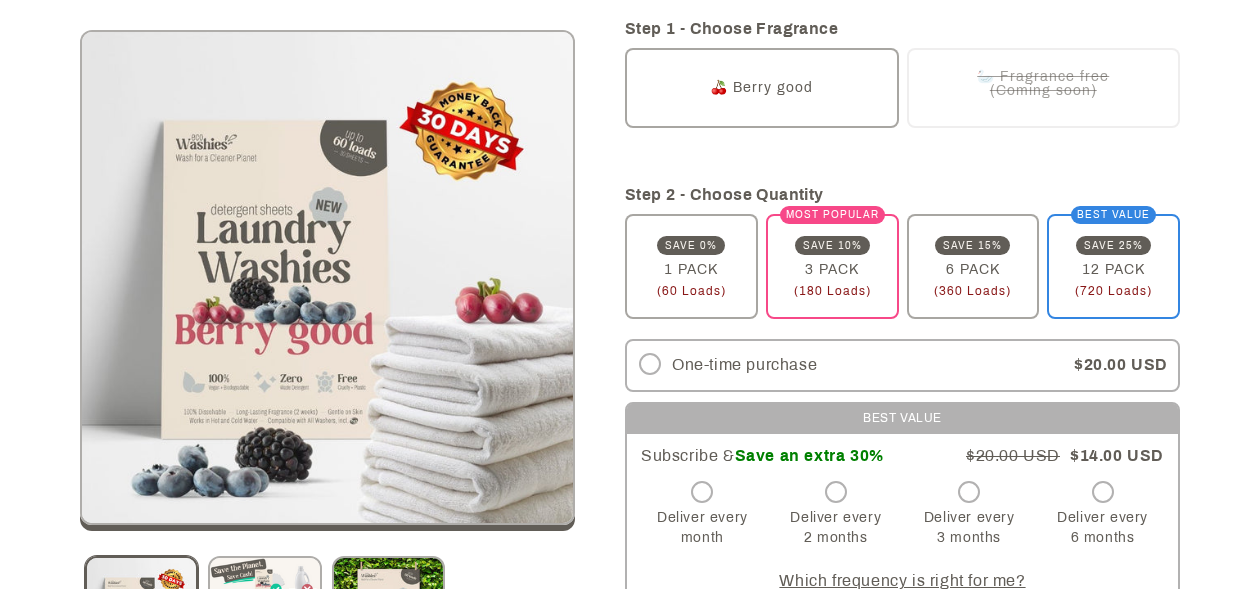 scroll, scrollTop: 0, scrollLeft: 0, axis: both 